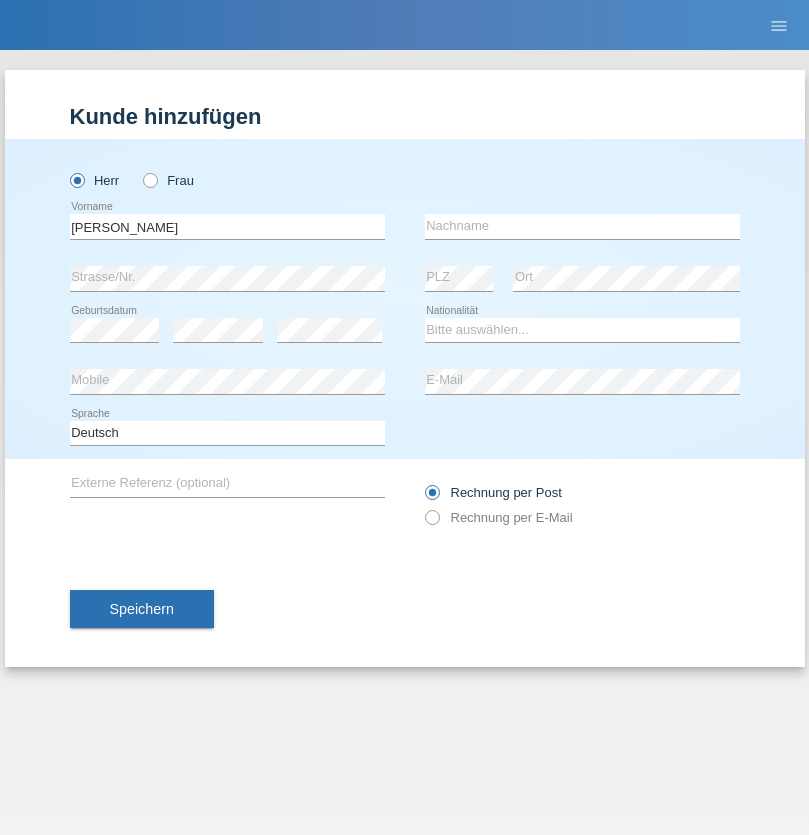 scroll, scrollTop: 0, scrollLeft: 0, axis: both 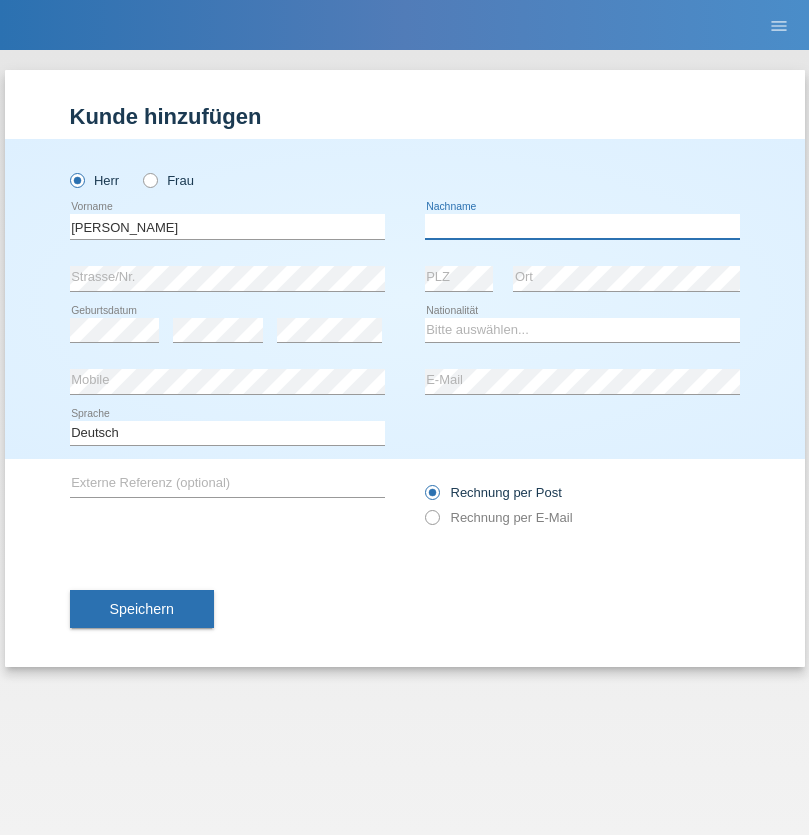 click at bounding box center [582, 226] 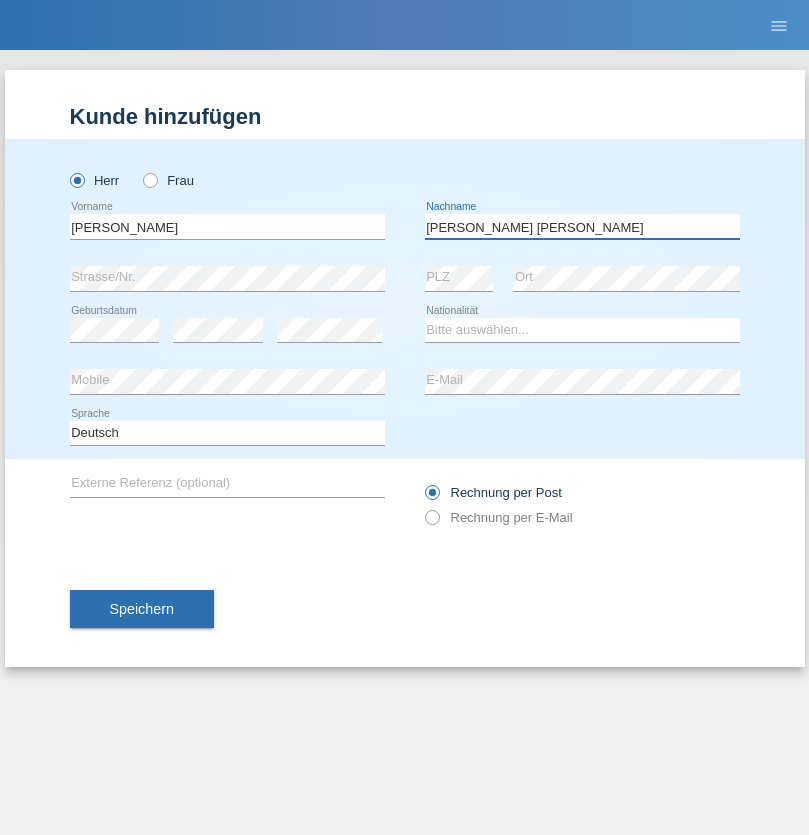 type on "Martins amaral" 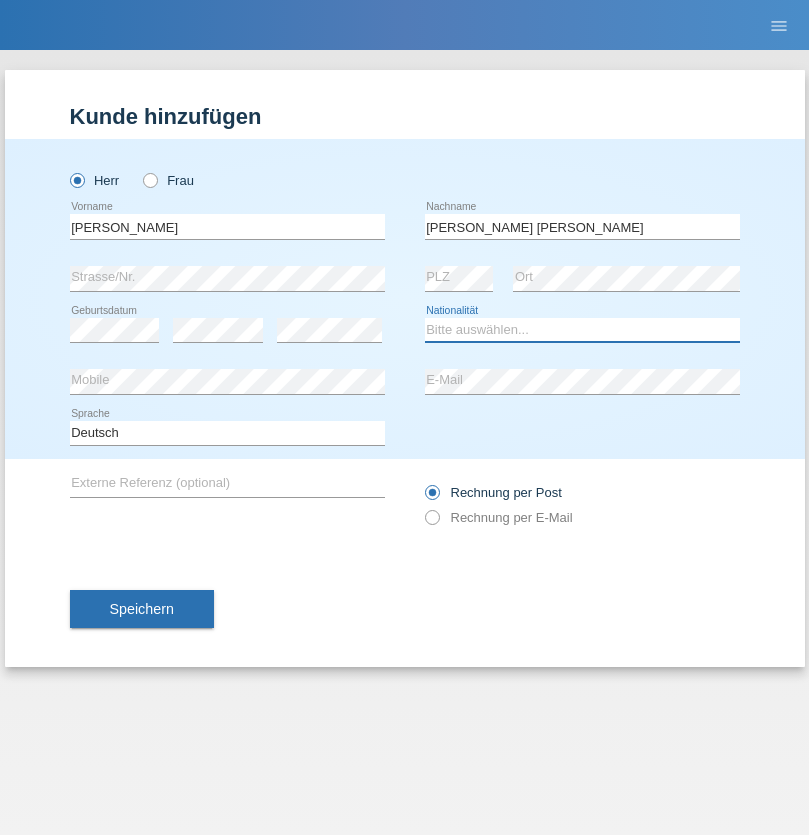 select on "PT" 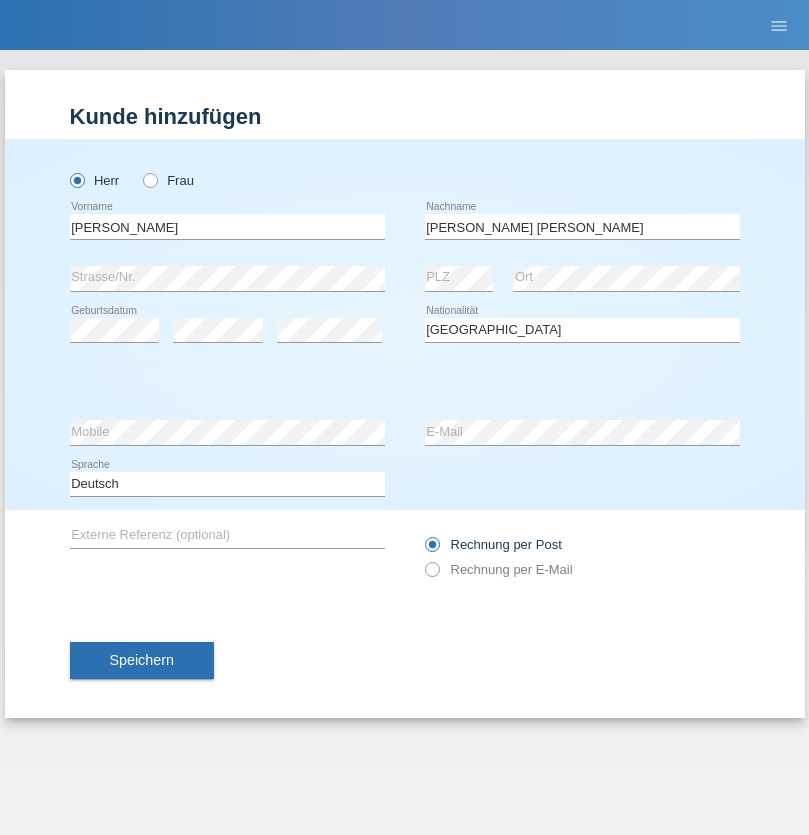 select on "C" 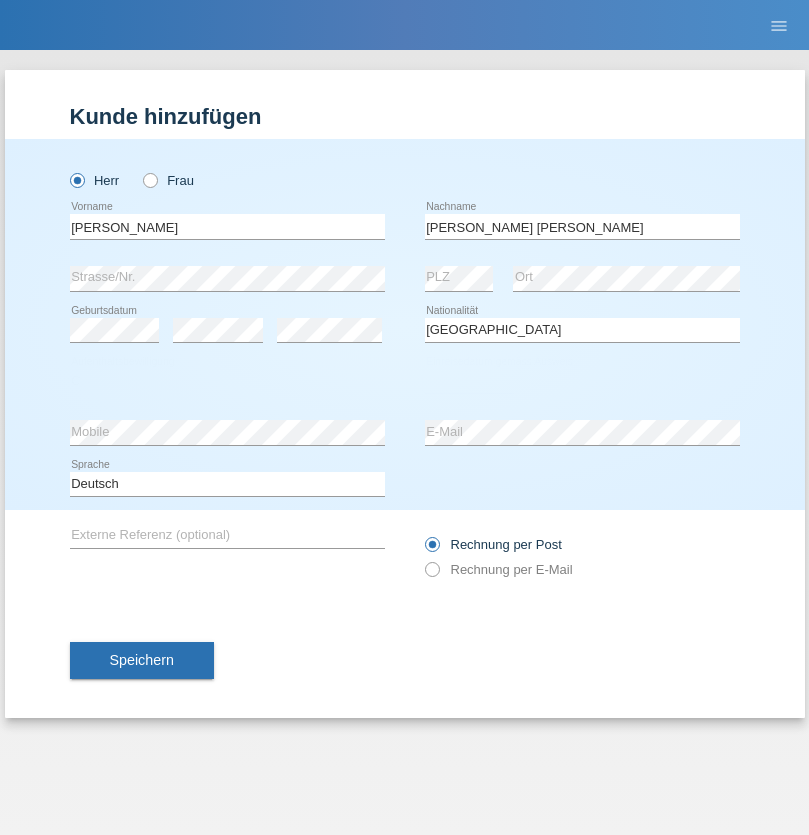 select on "22" 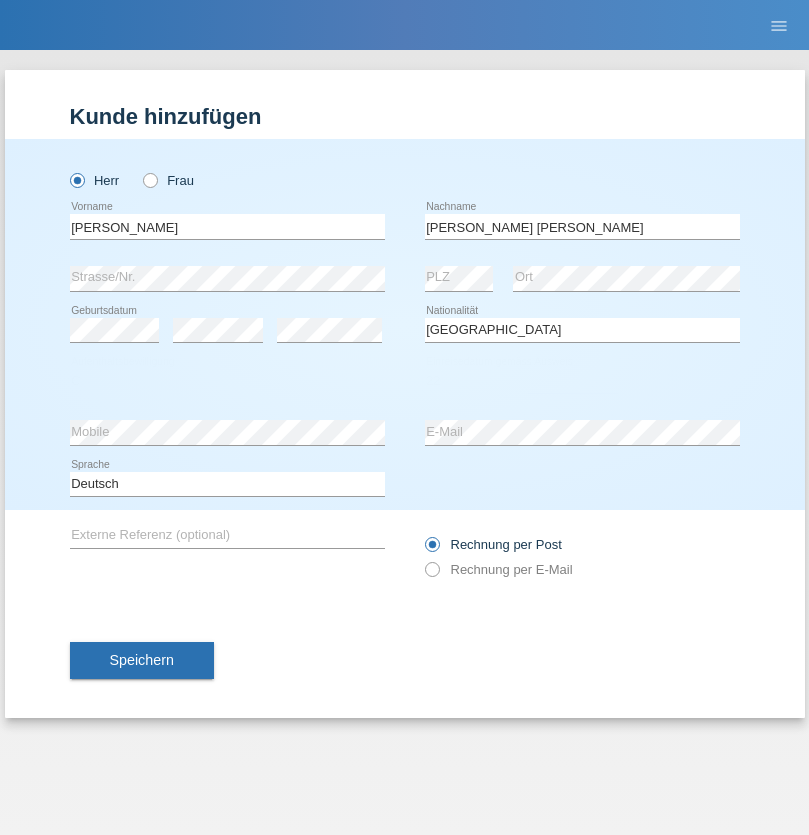 select on "02" 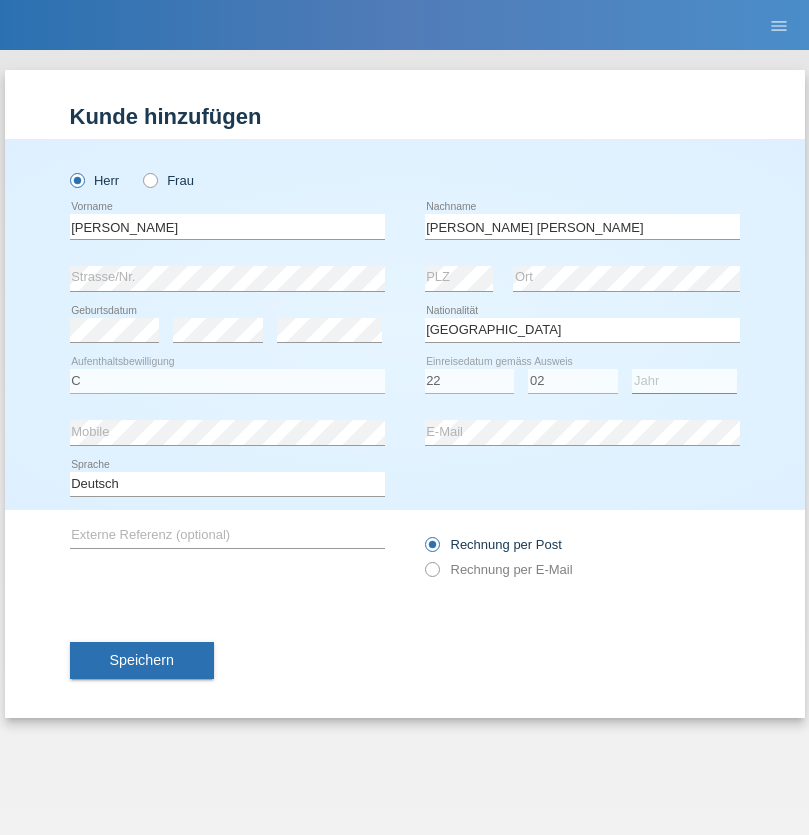 select on "2006" 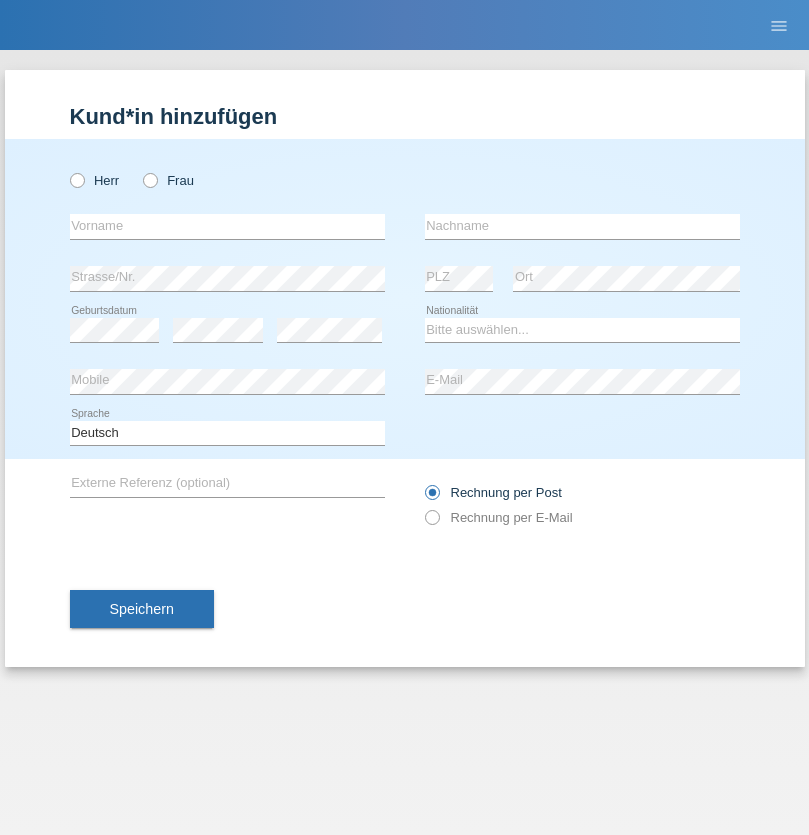 scroll, scrollTop: 0, scrollLeft: 0, axis: both 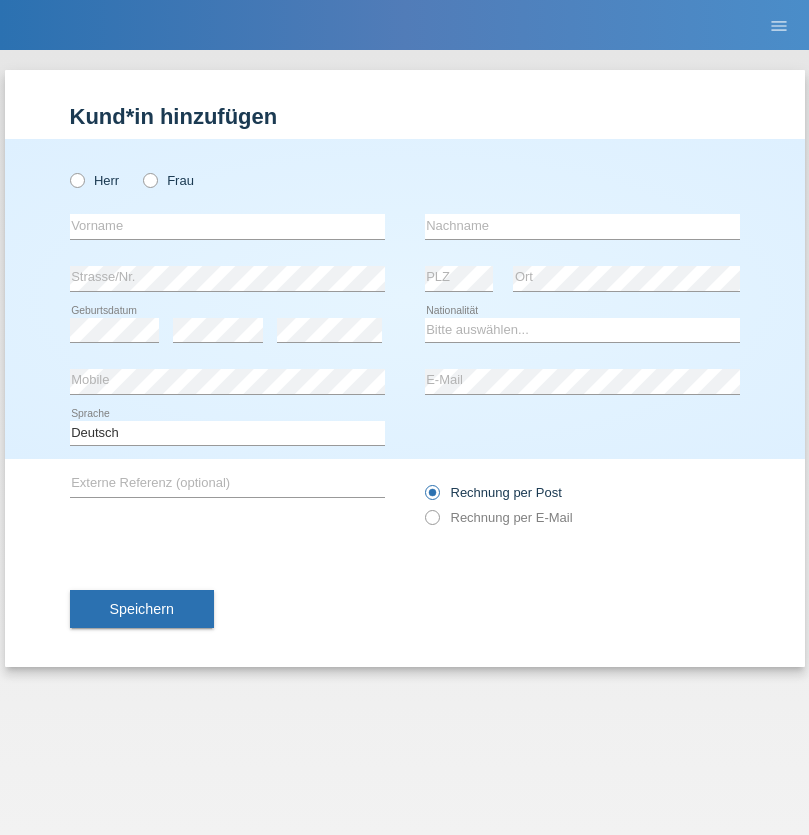 radio on "true" 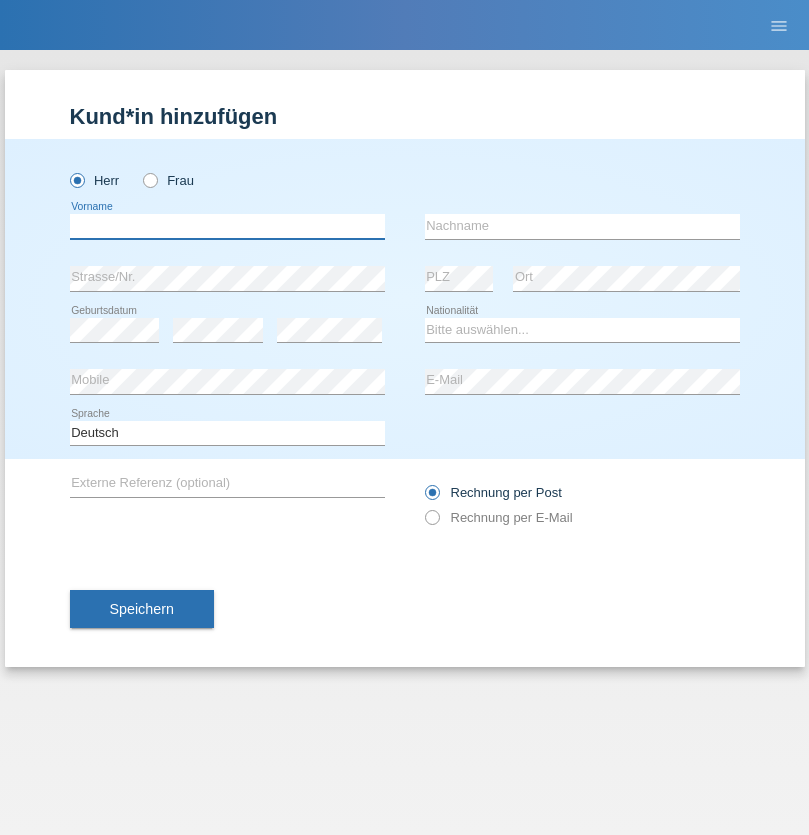 click at bounding box center [227, 226] 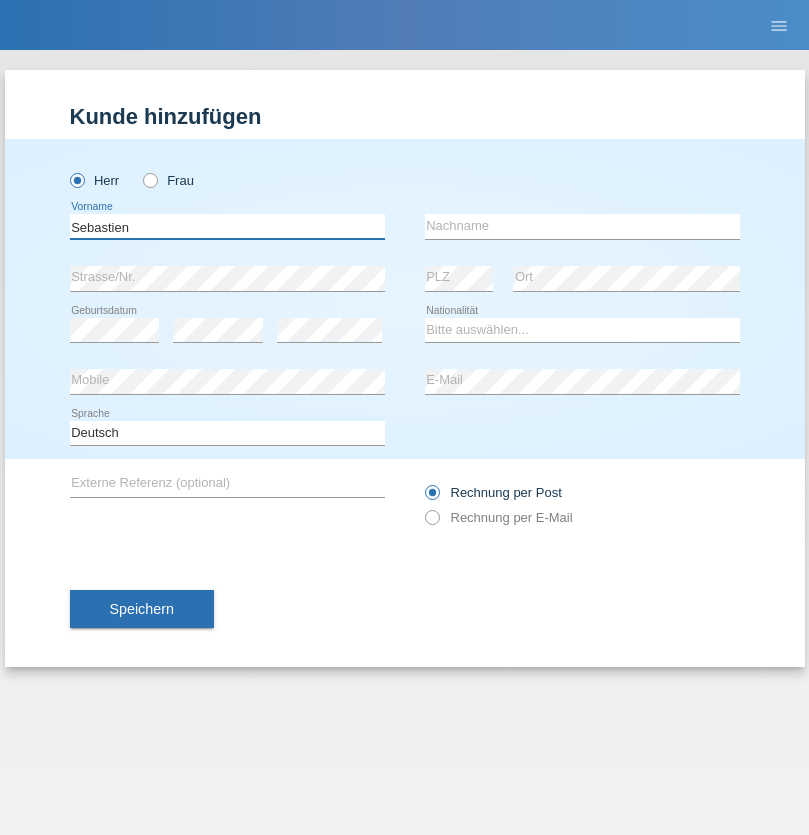 type on "Sebastien" 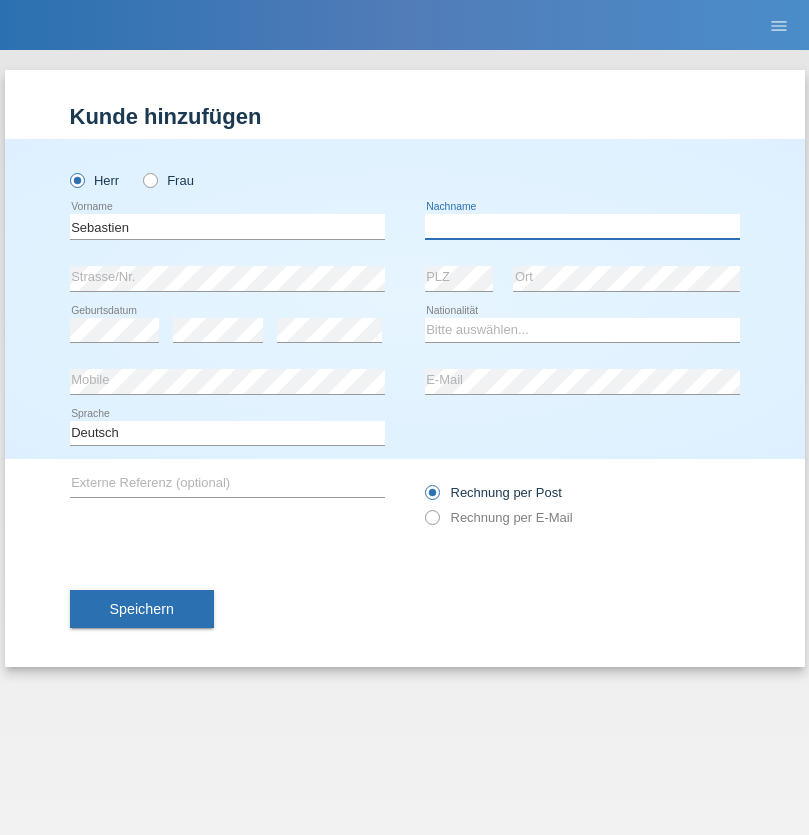 click at bounding box center (582, 226) 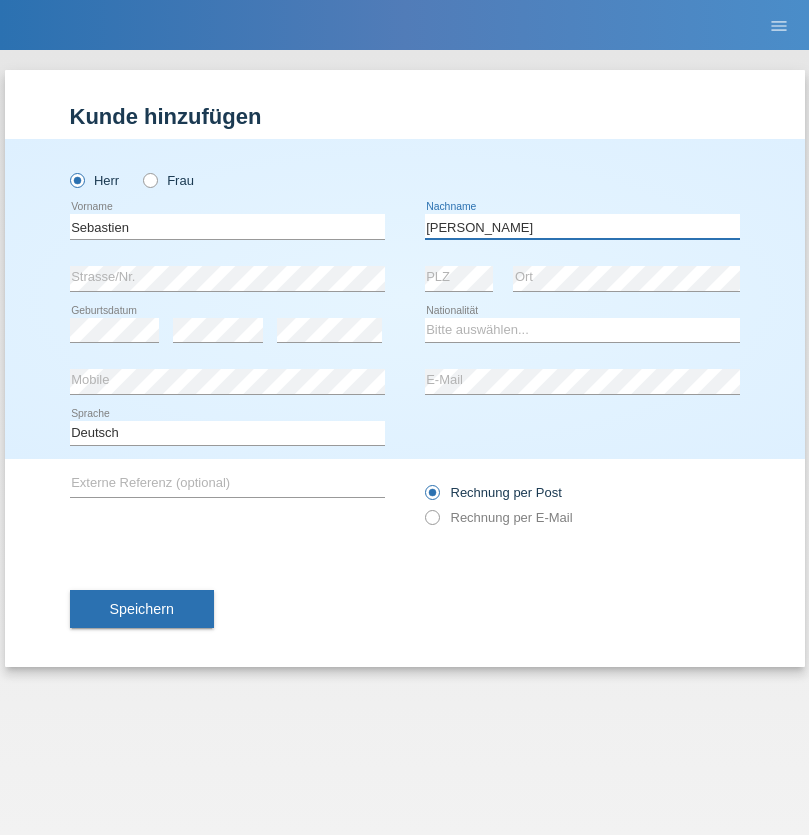 type on "Fischer" 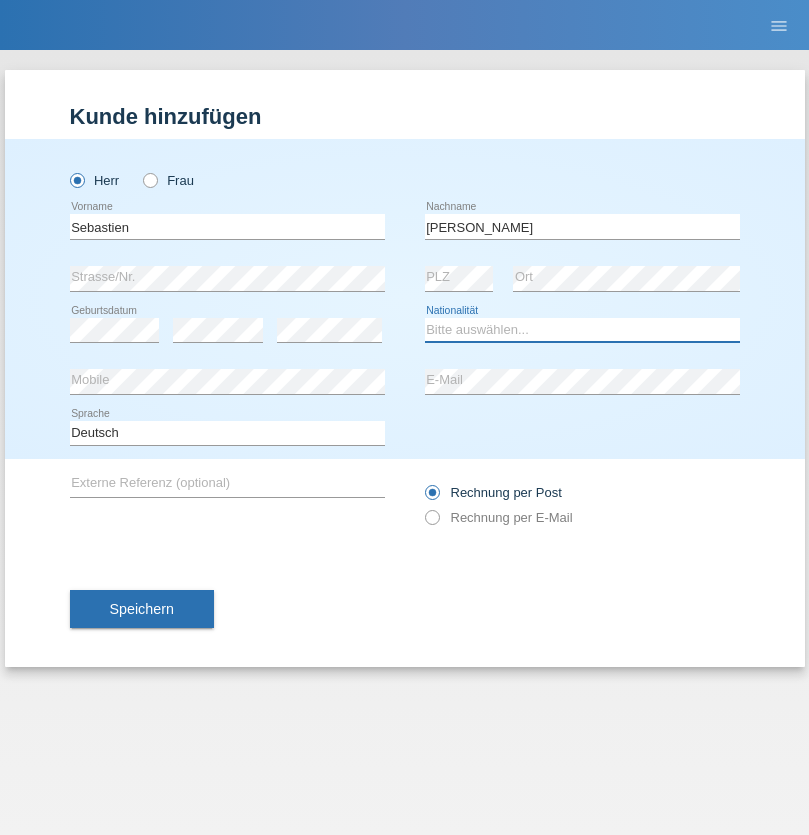 select on "CH" 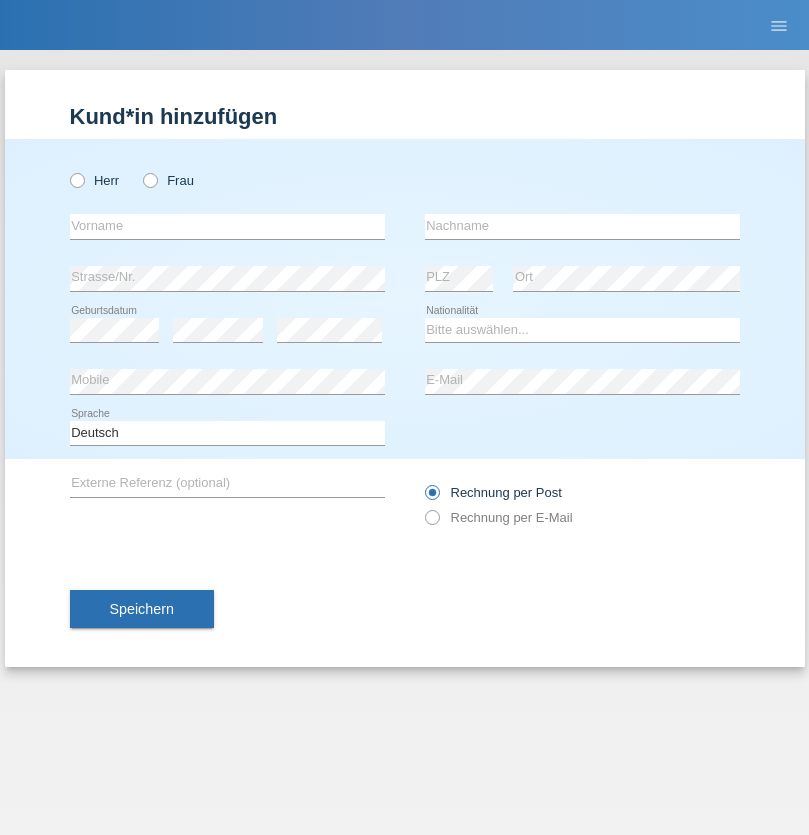 scroll, scrollTop: 0, scrollLeft: 0, axis: both 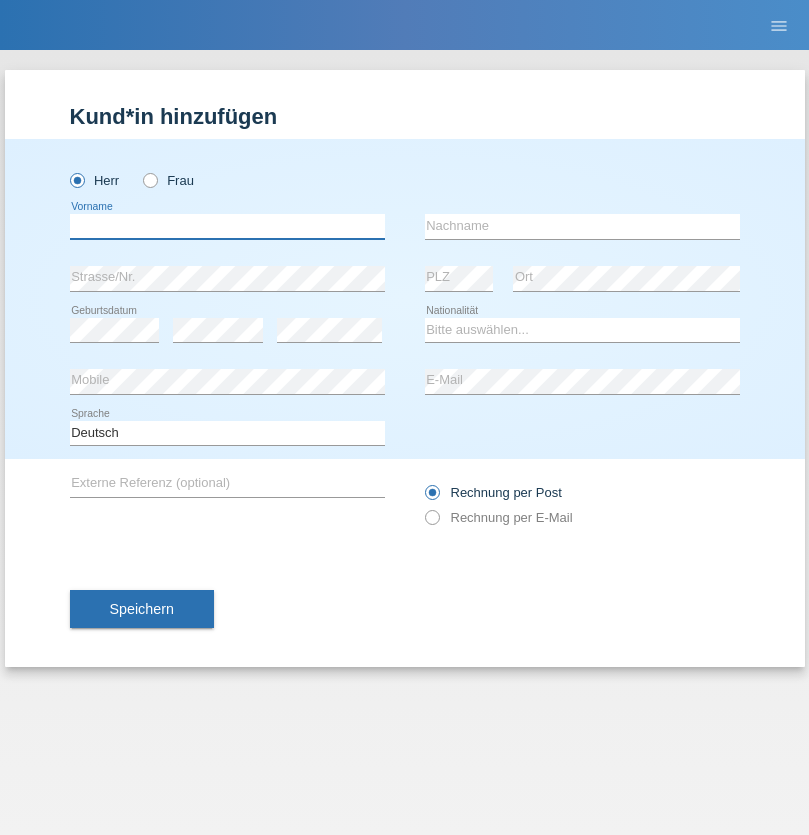 click at bounding box center [227, 226] 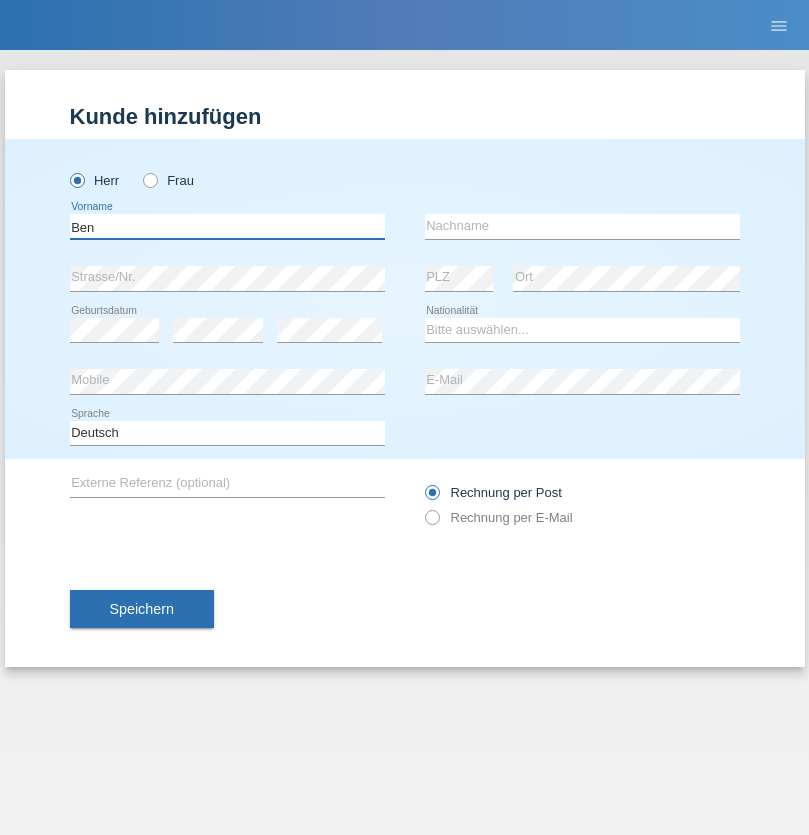 type on "Ben" 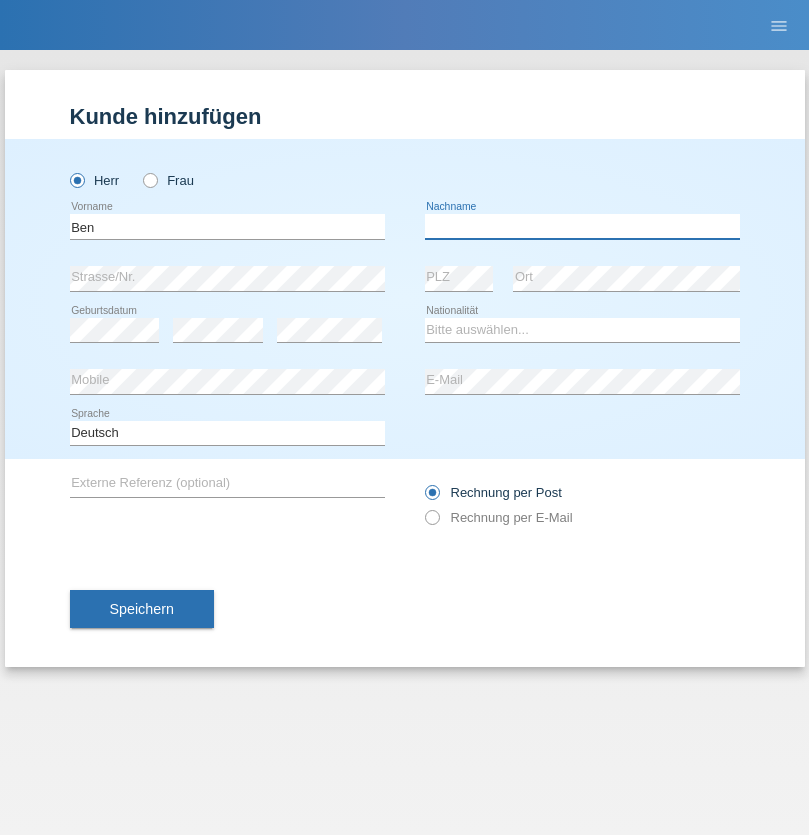 click at bounding box center [582, 226] 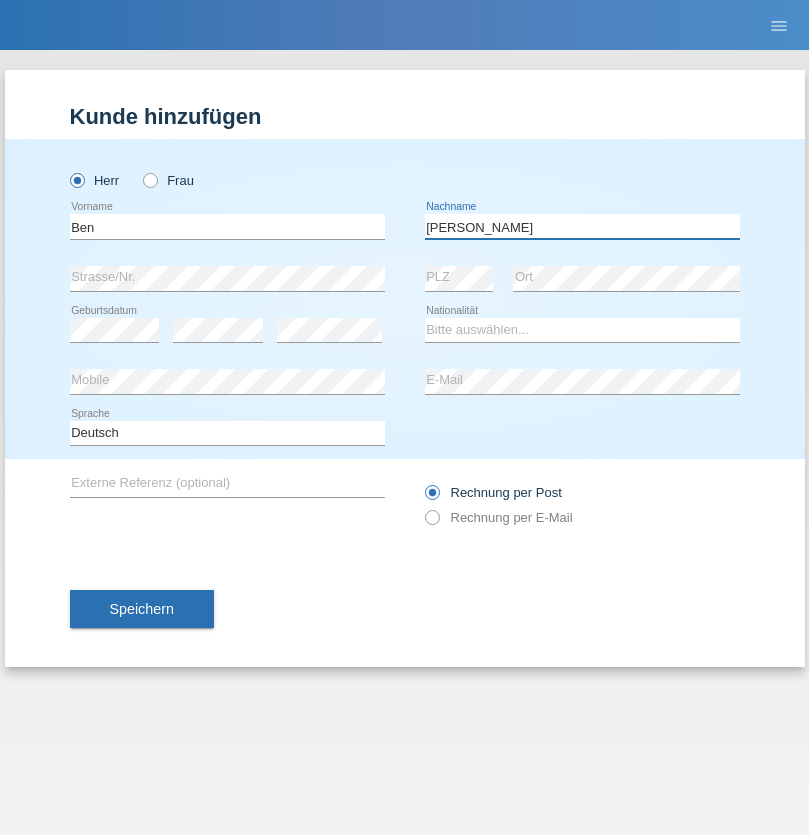 type on "Gilardi" 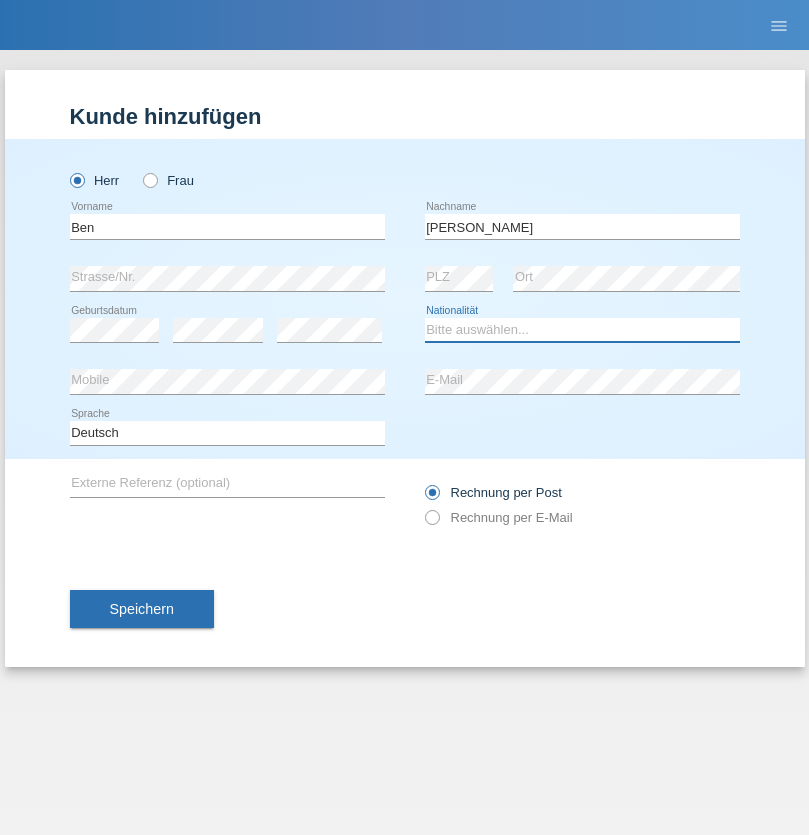 select on "CH" 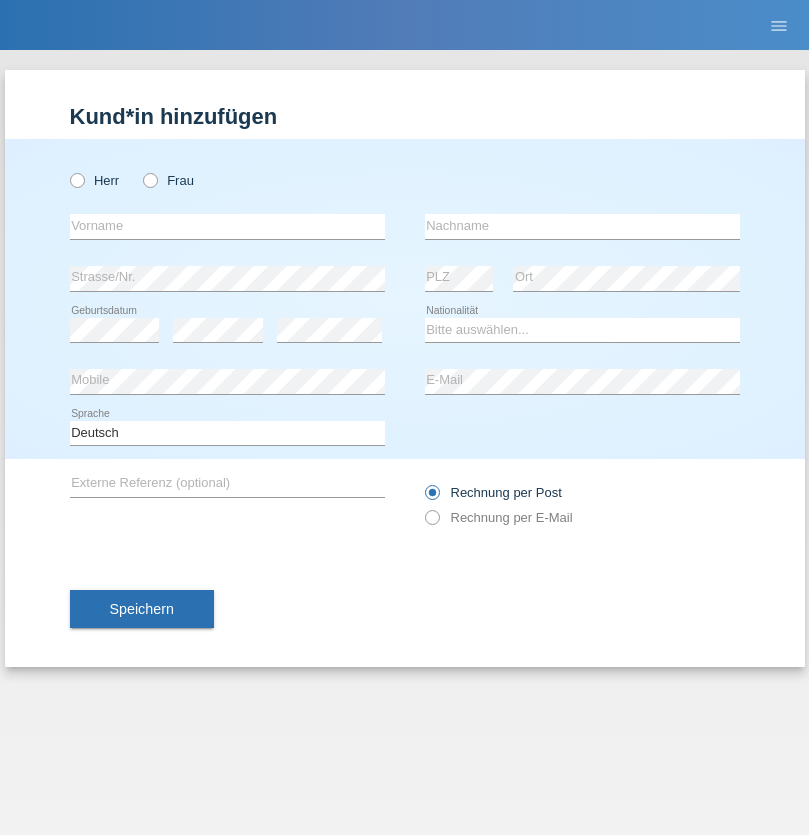 scroll, scrollTop: 0, scrollLeft: 0, axis: both 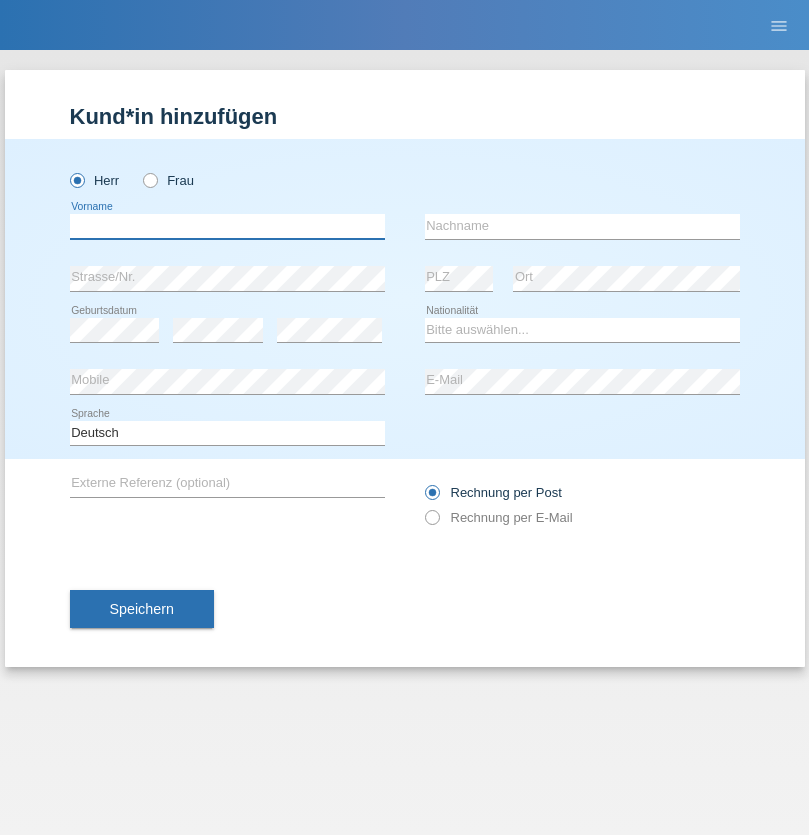 click at bounding box center (227, 226) 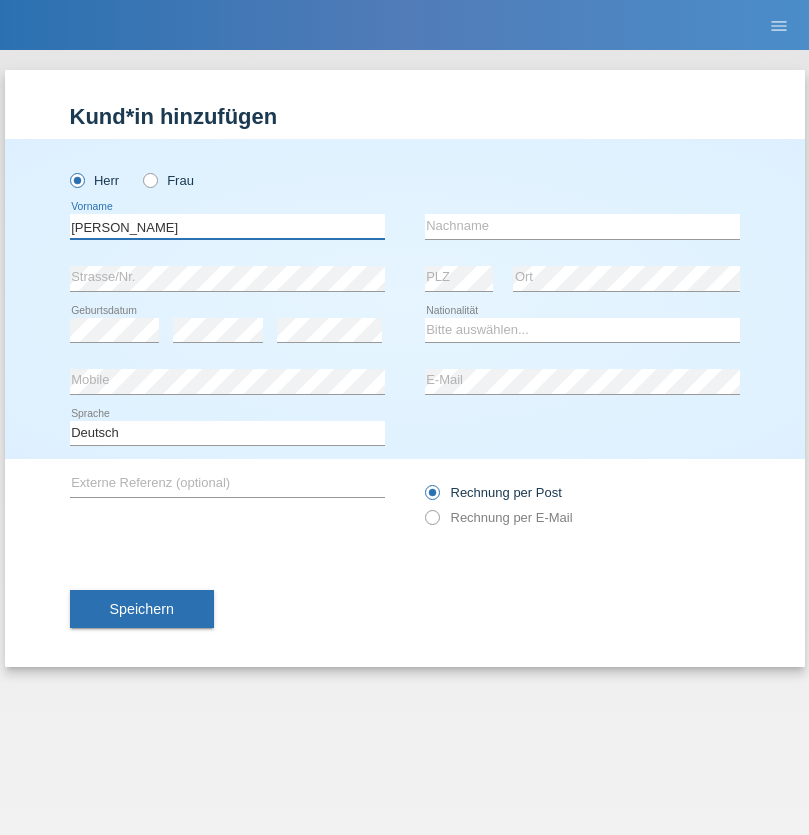 type on "Robert" 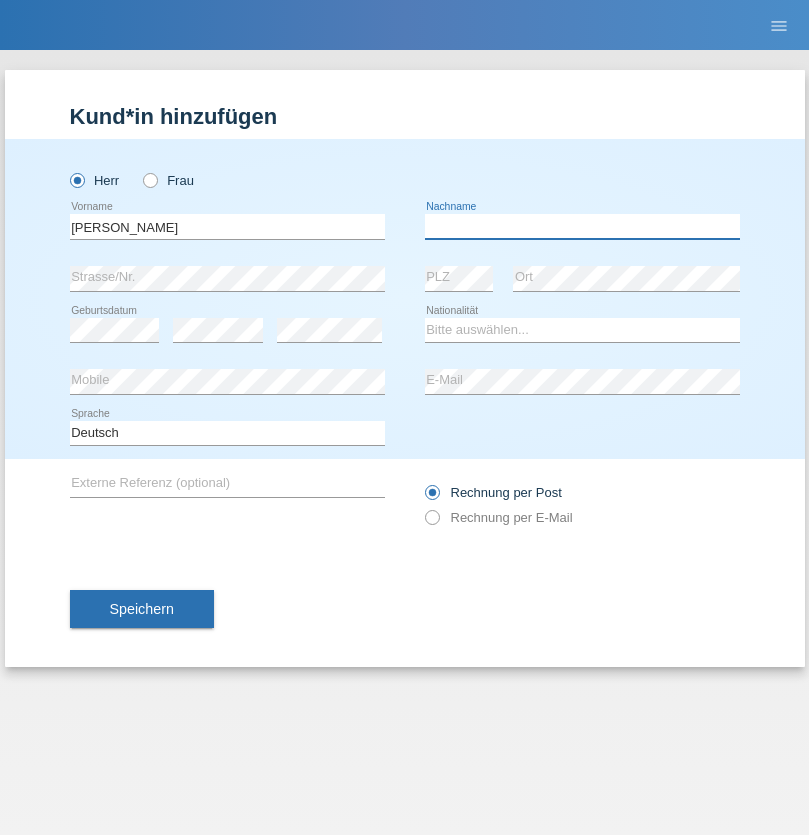 click at bounding box center [582, 226] 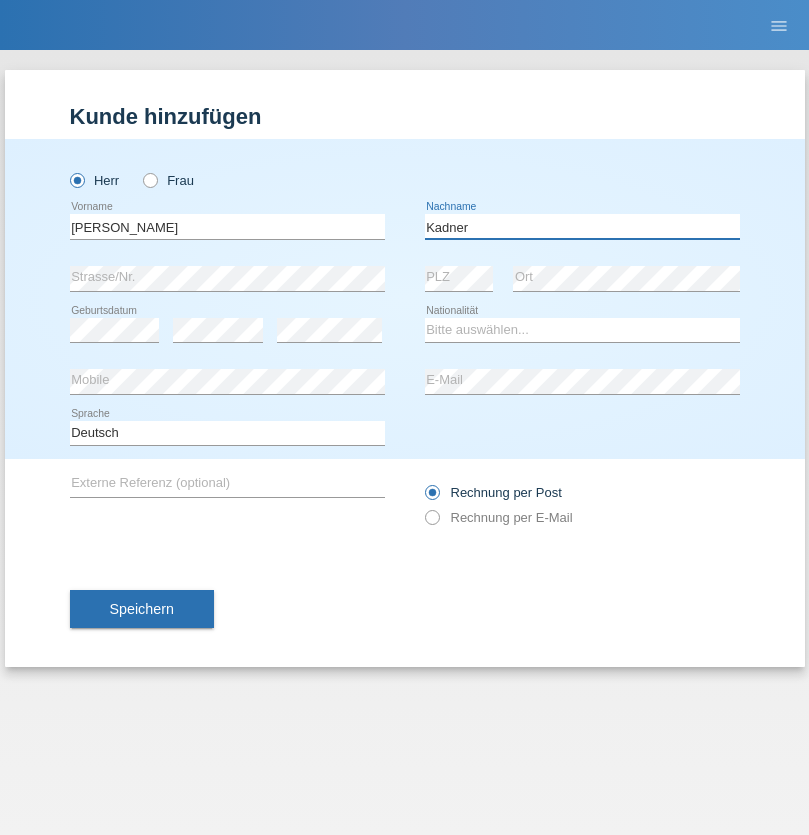 type on "Kadner" 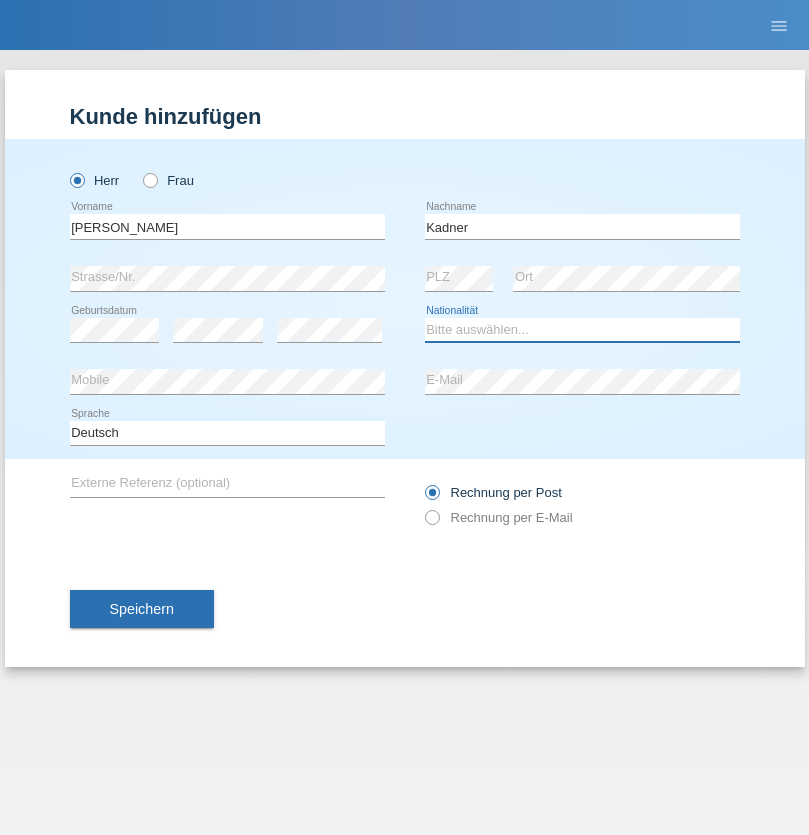 select on "DE" 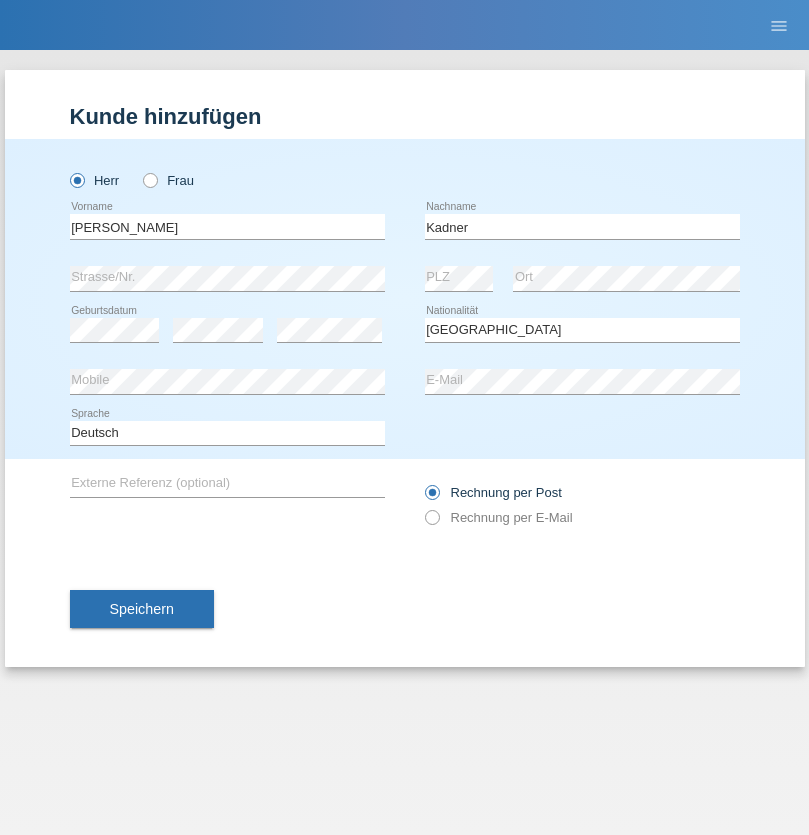 select on "C" 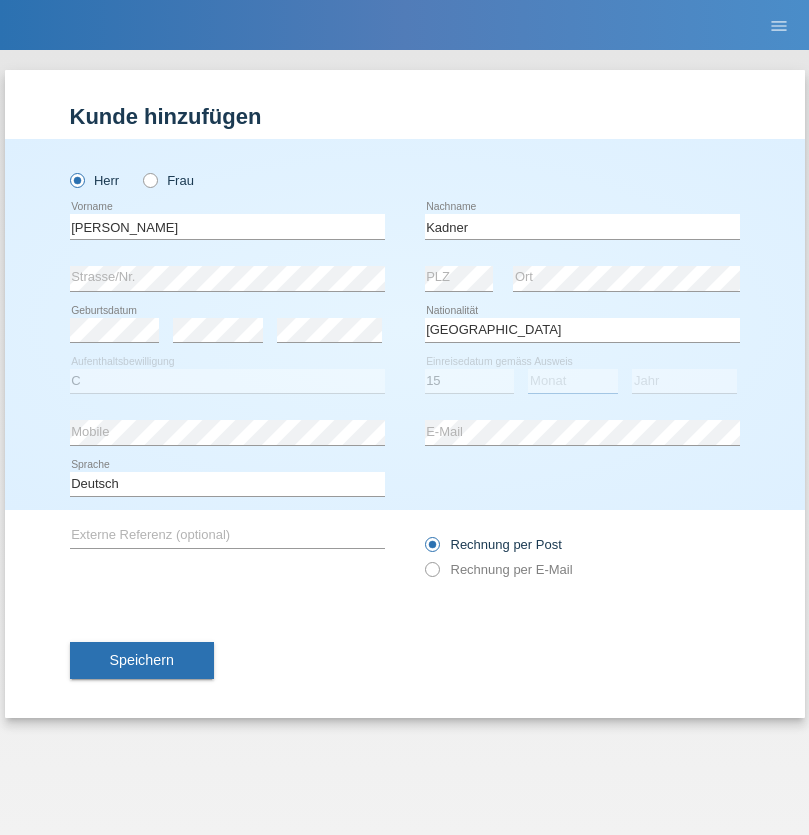 select on "06" 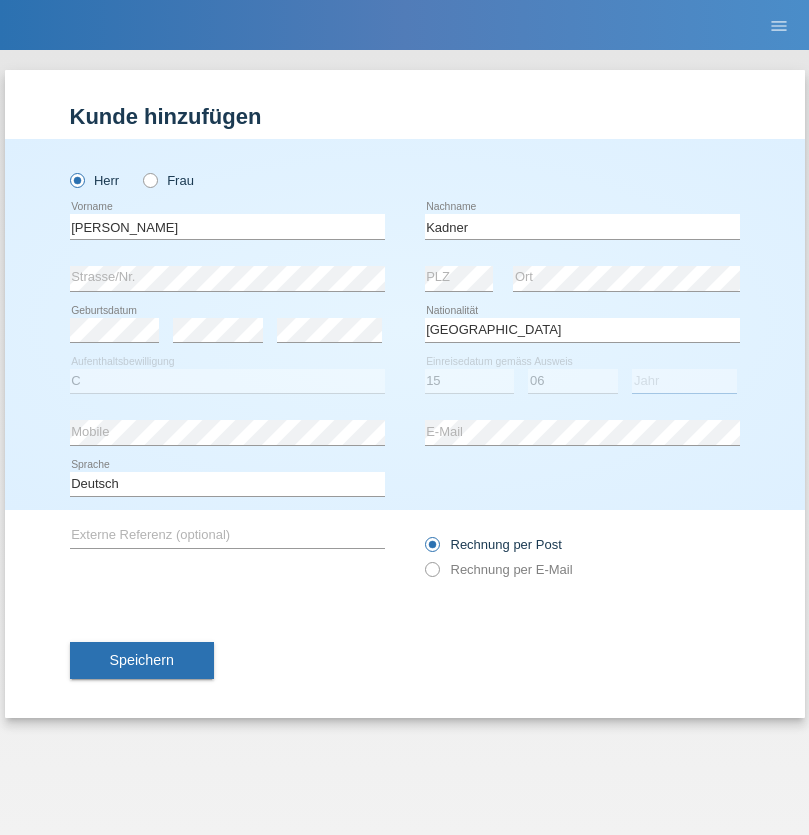 select on "2020" 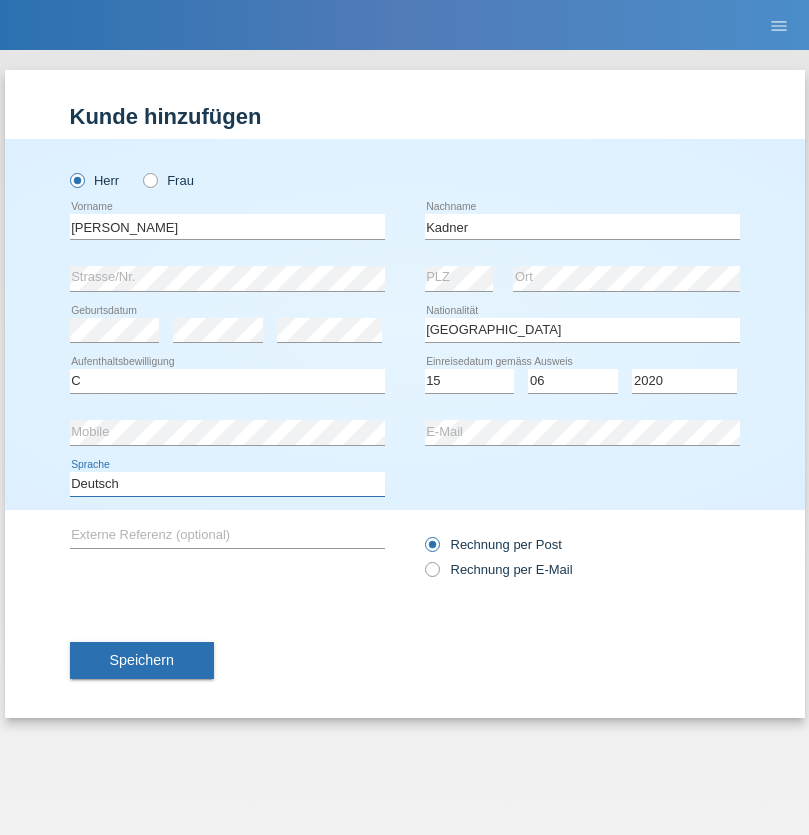 select on "en" 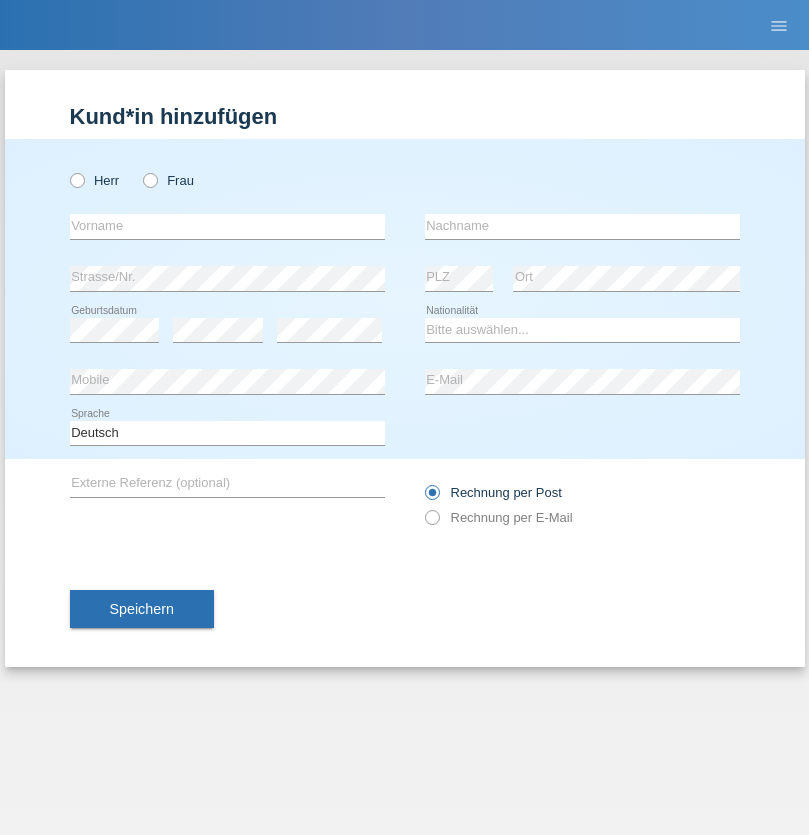 scroll, scrollTop: 0, scrollLeft: 0, axis: both 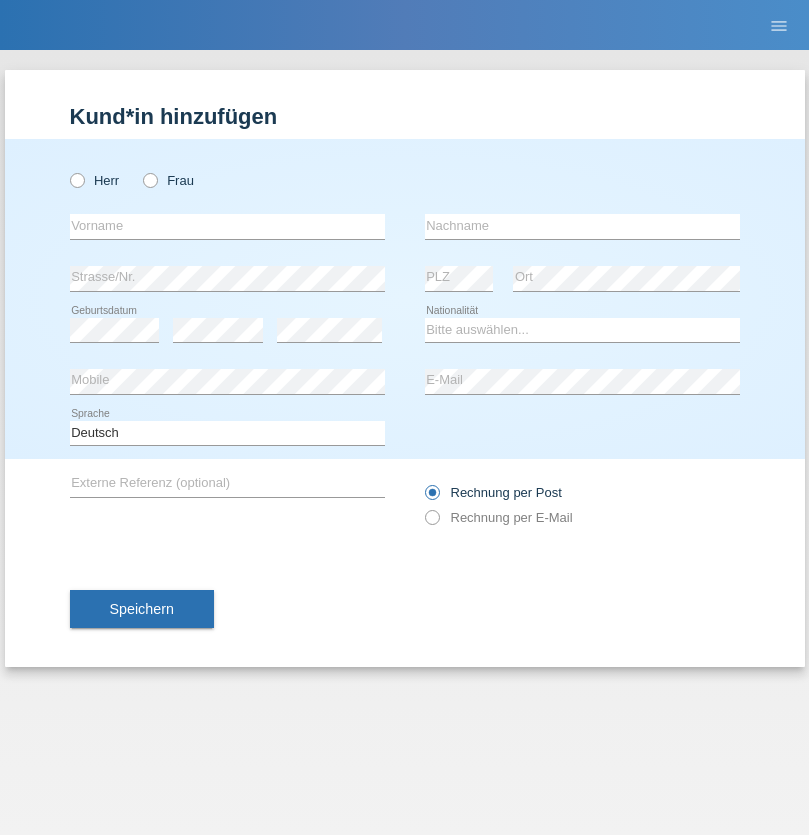 radio on "true" 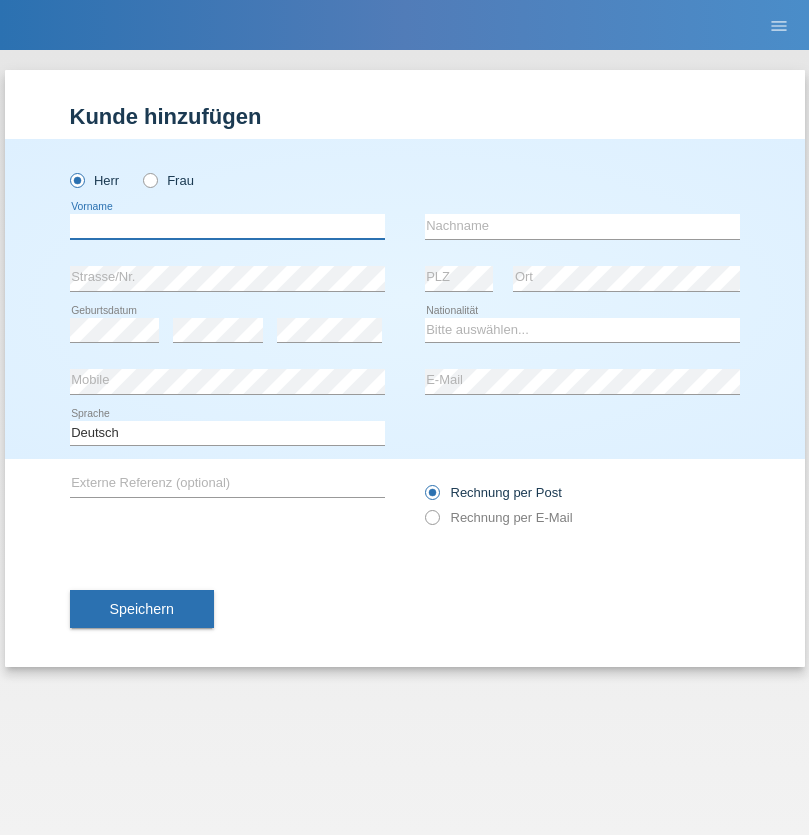 click at bounding box center (227, 226) 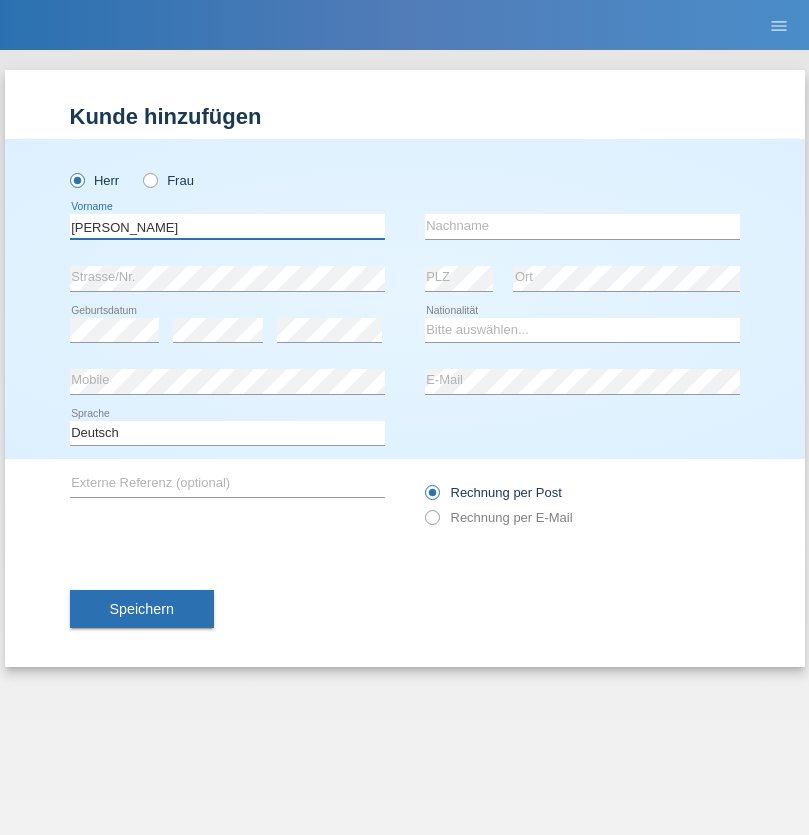 type on "[PERSON_NAME]" 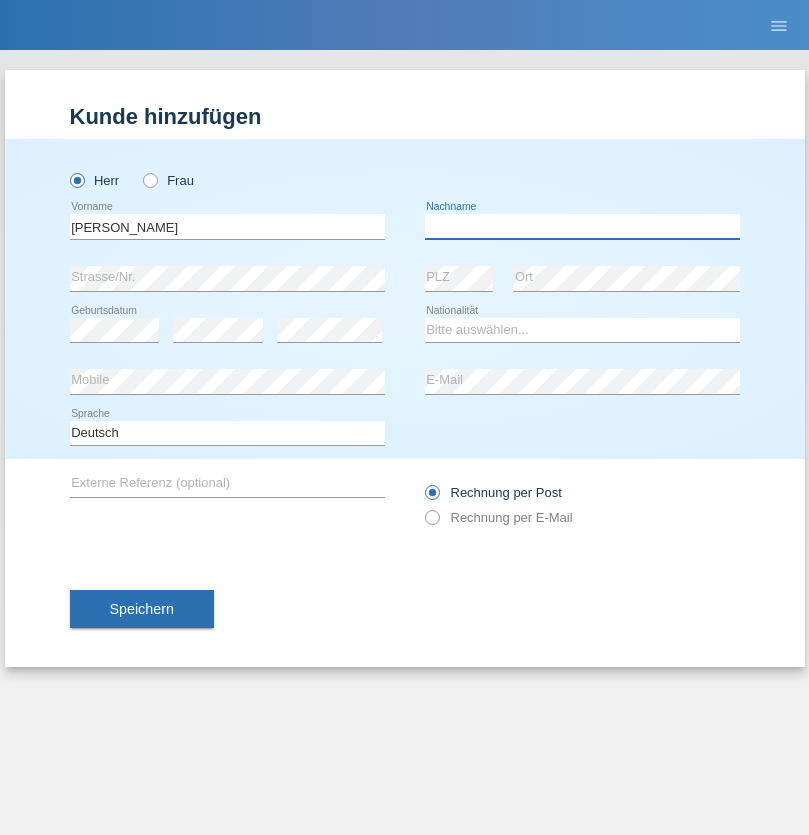 click at bounding box center [582, 226] 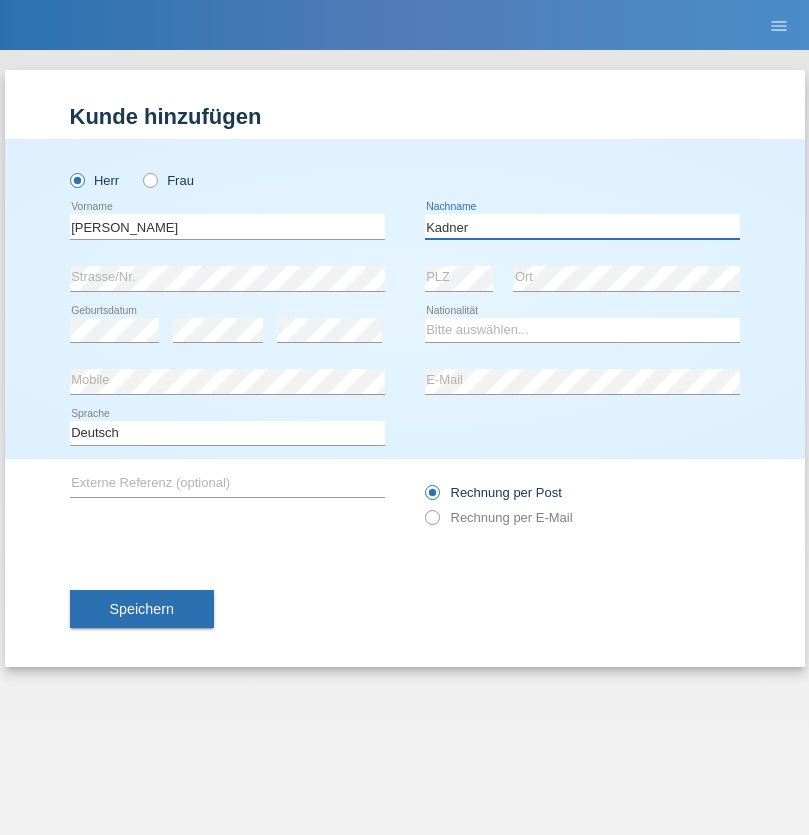 type on "Kadner" 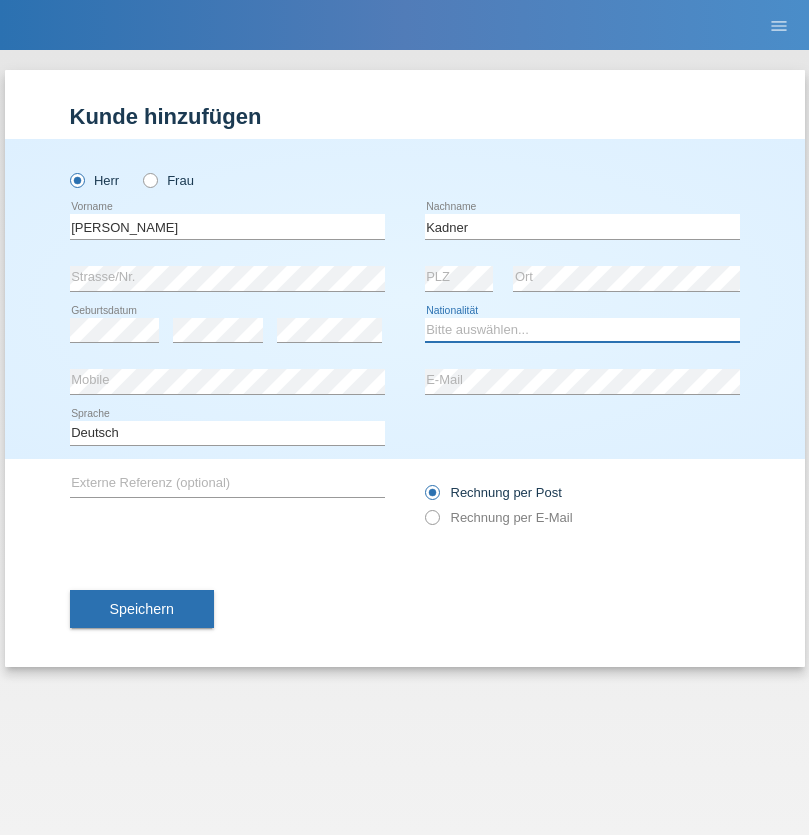 select on "DE" 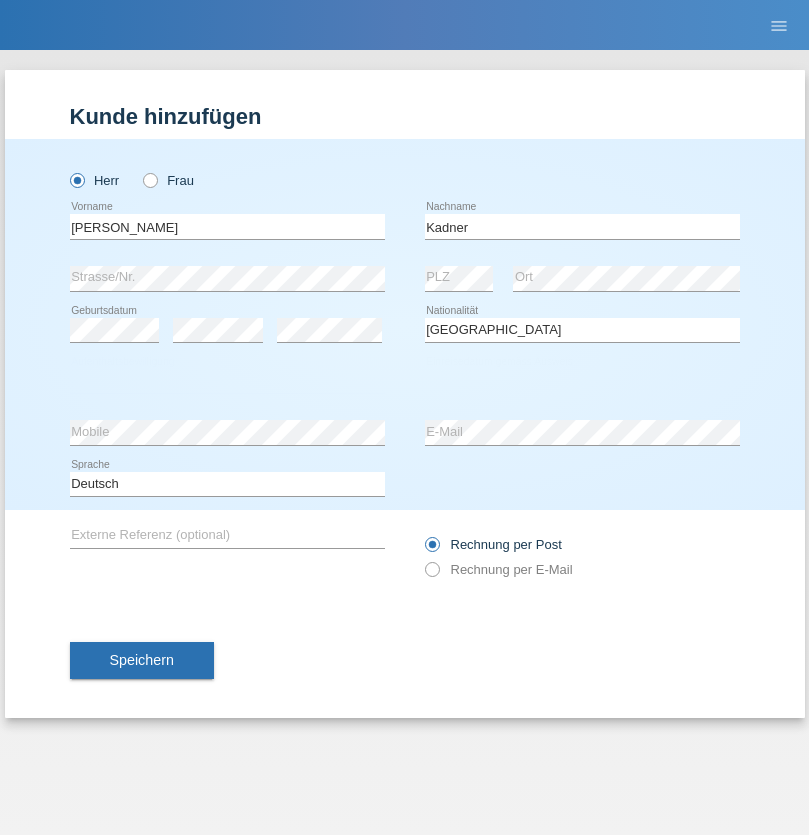 select on "C" 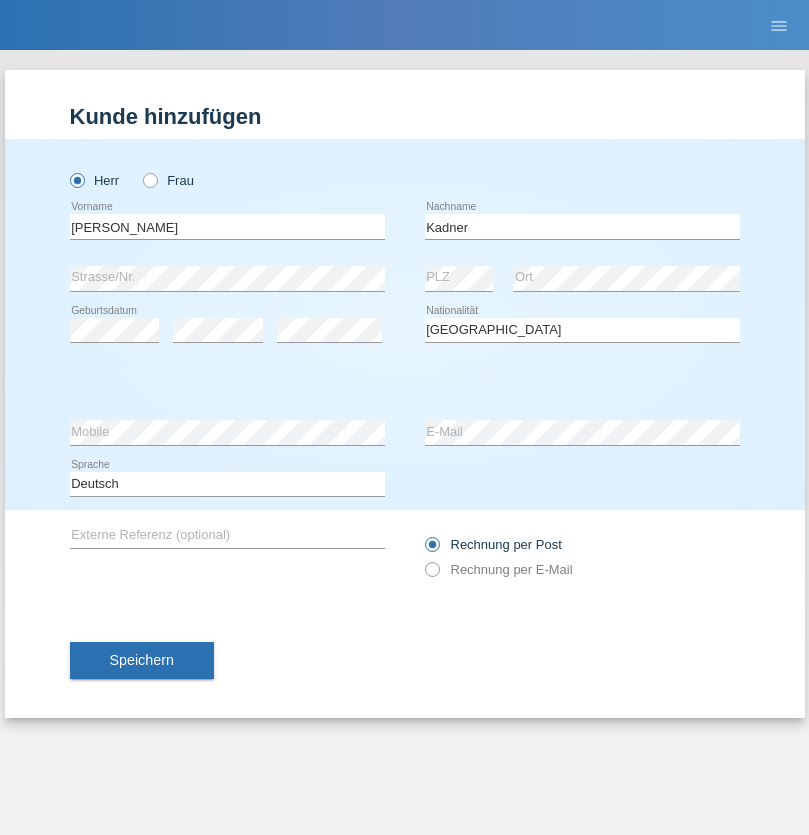 select on "15" 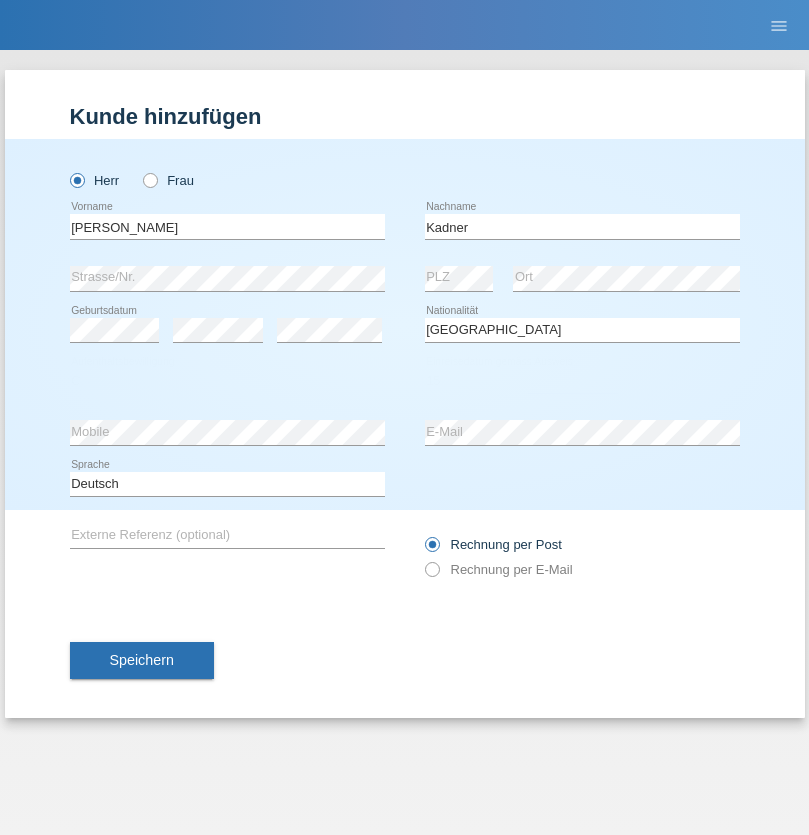 select on "06" 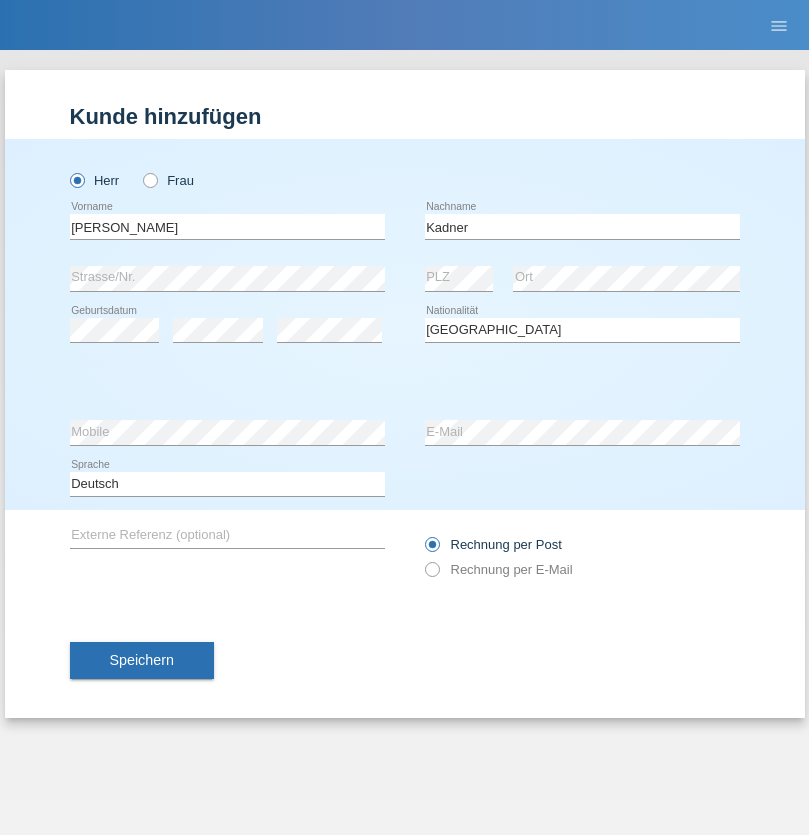 select on "2020" 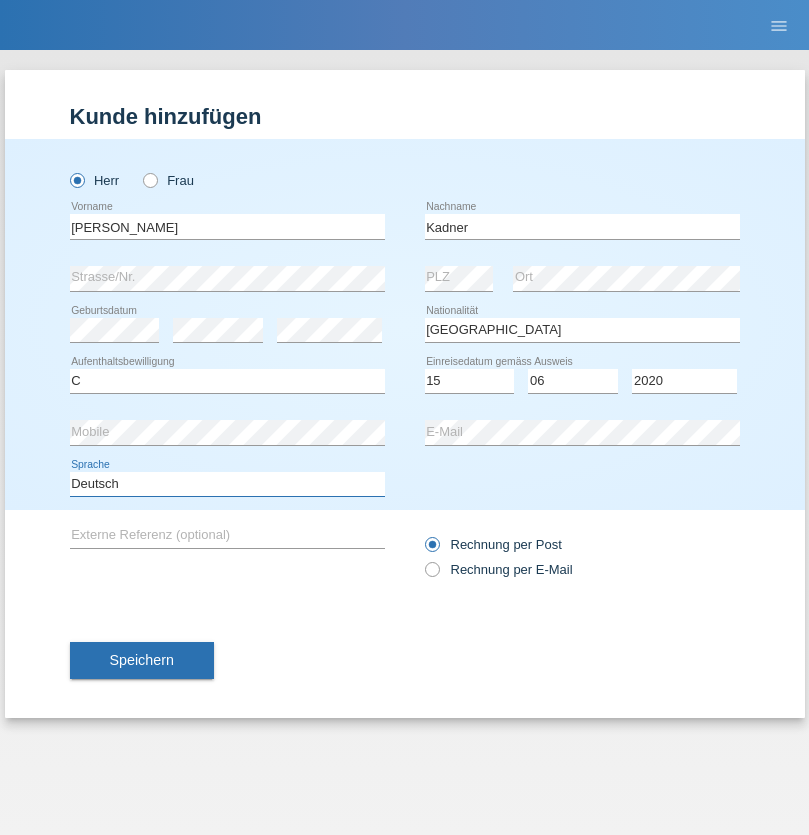 select on "en" 